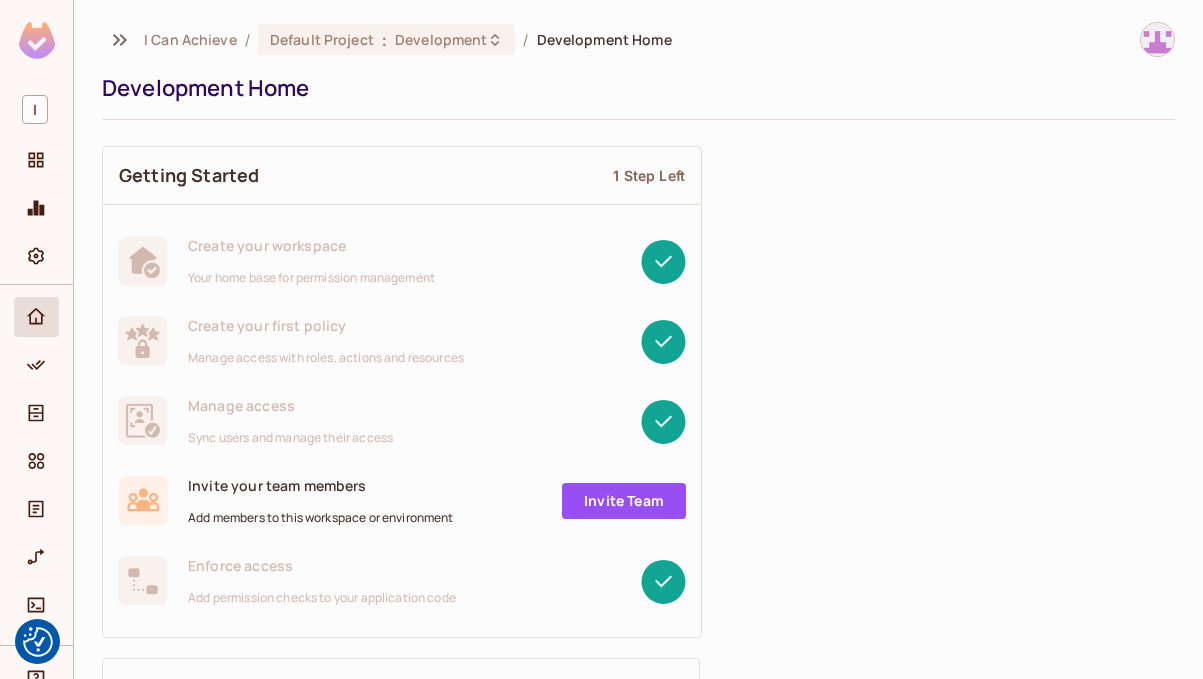 scroll, scrollTop: 0, scrollLeft: 0, axis: both 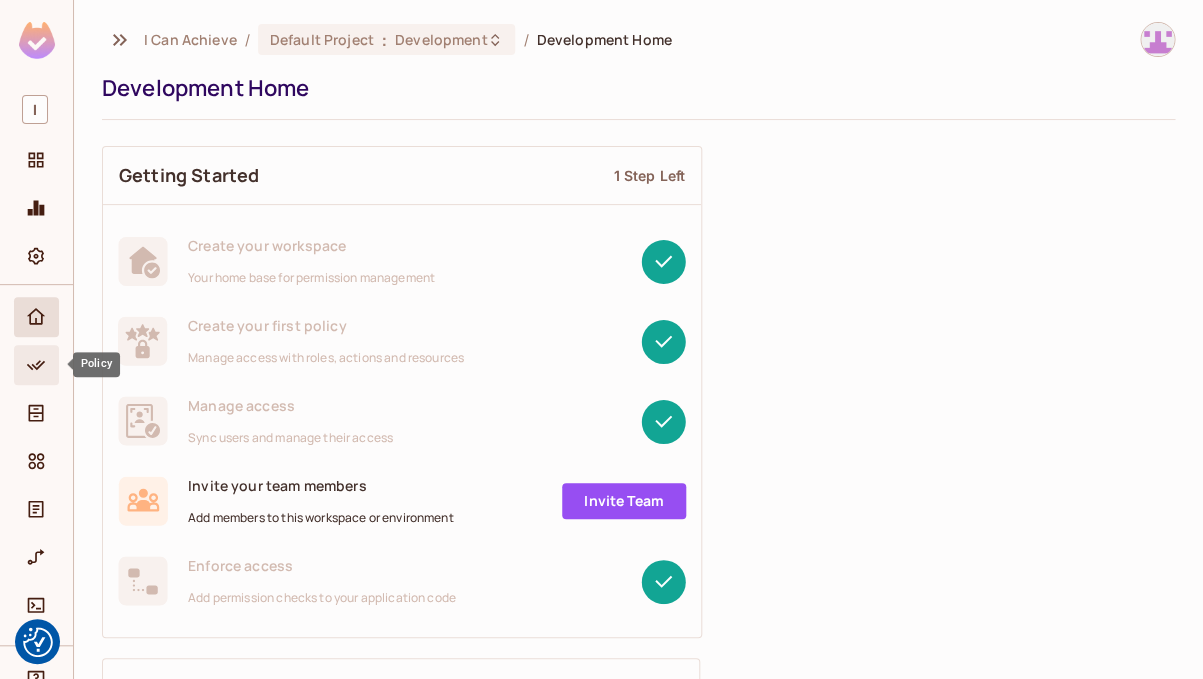 click at bounding box center (36, 365) 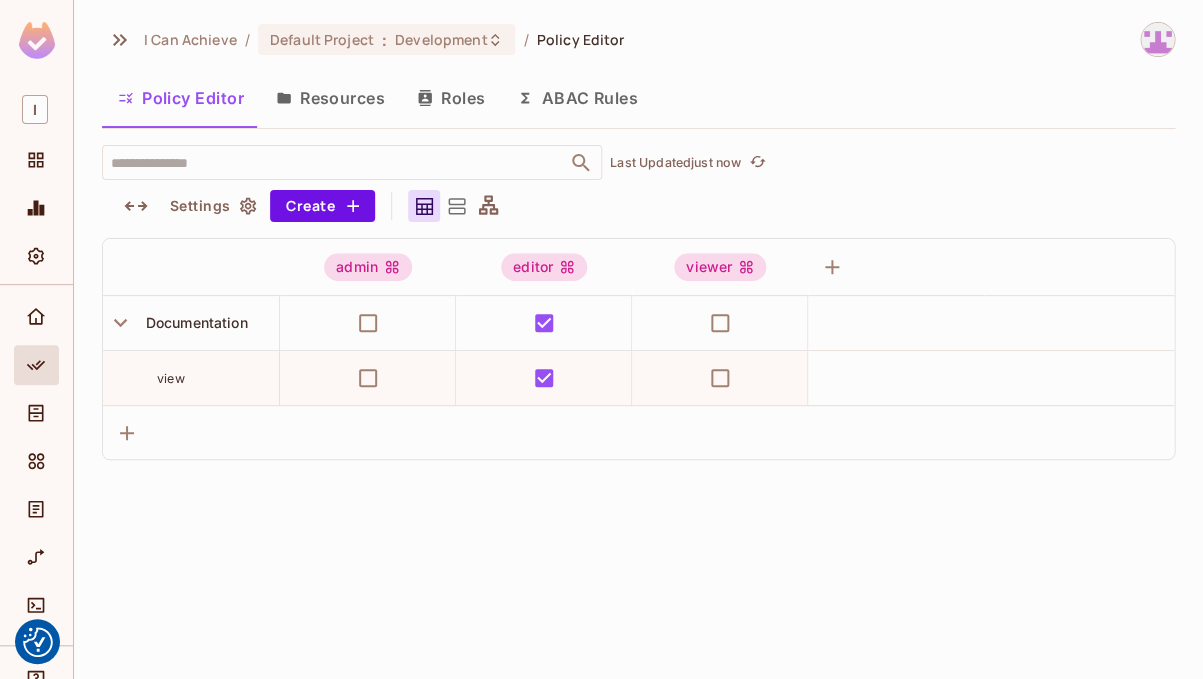 click on "Resources" at bounding box center [330, 98] 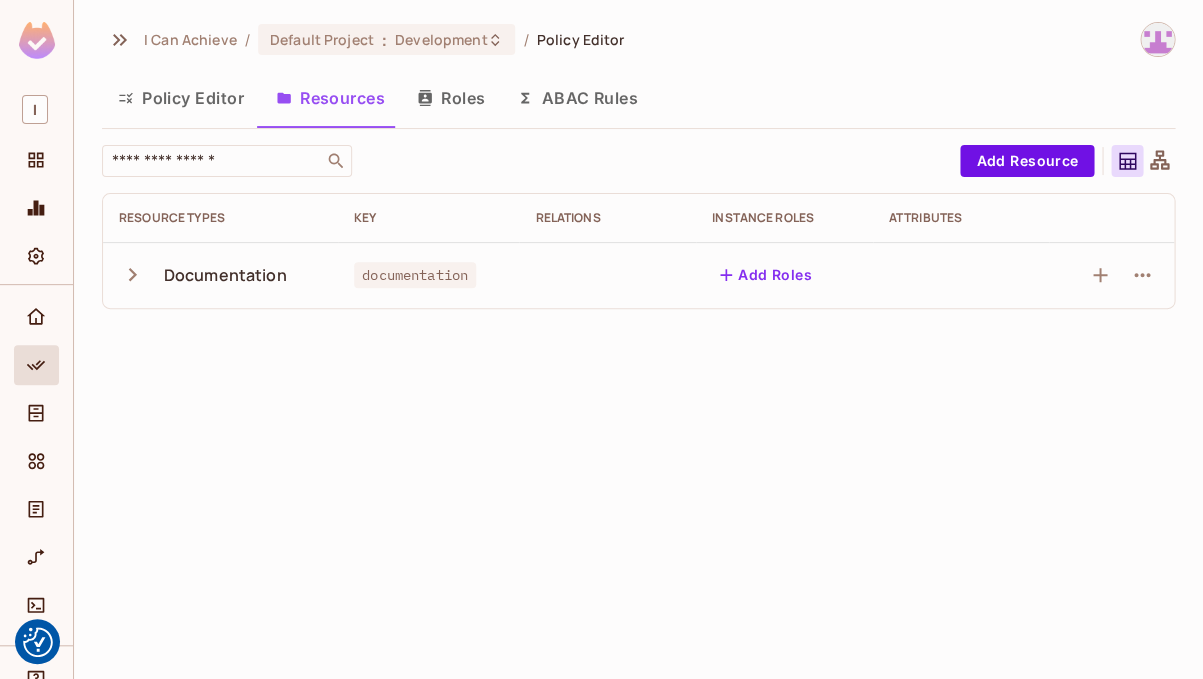 click on "Roles" at bounding box center (451, 98) 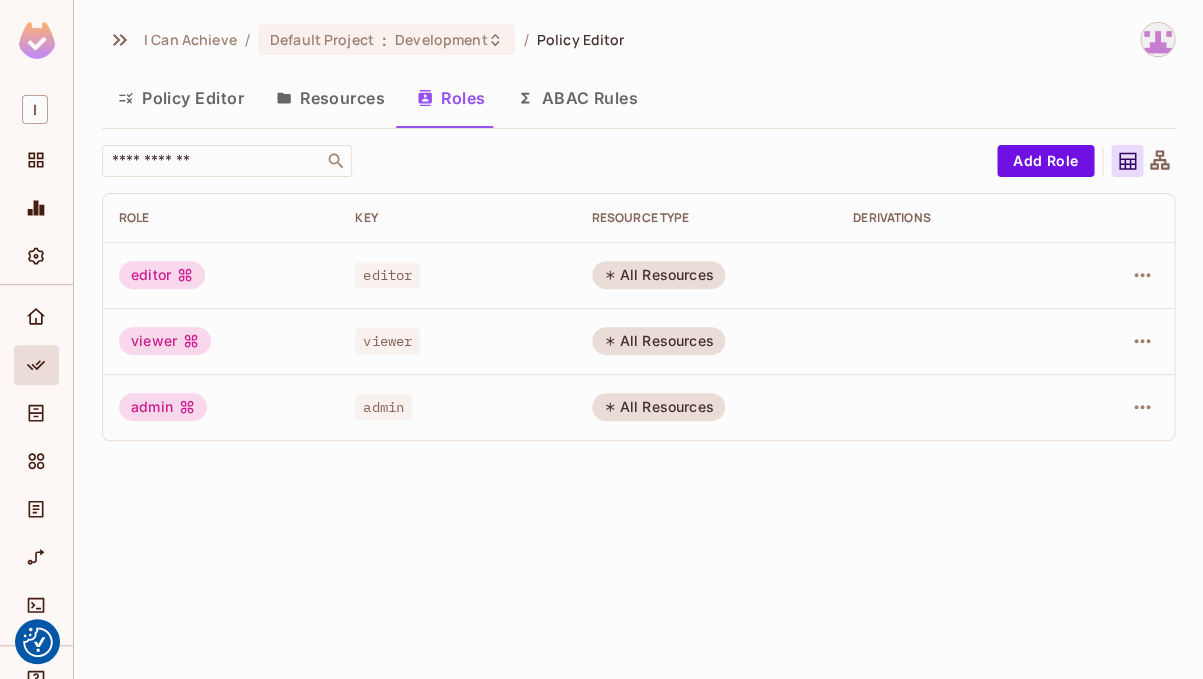 click on "ABAC Rules" at bounding box center (577, 98) 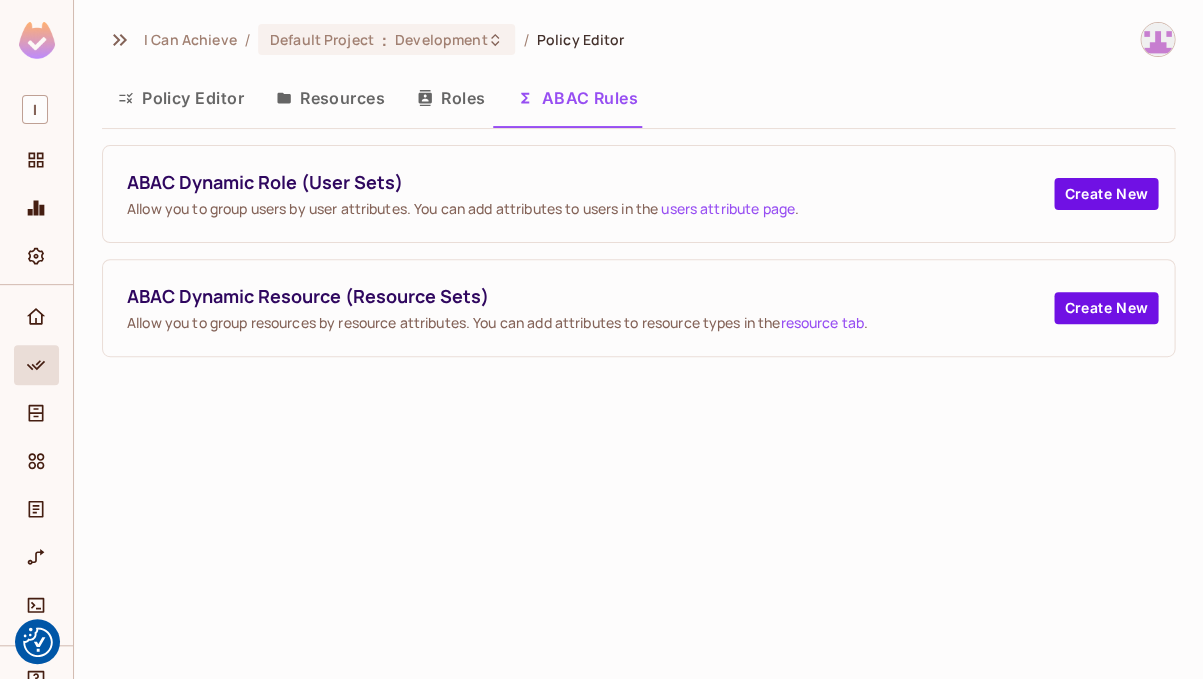 click on "Policy Editor" at bounding box center (181, 98) 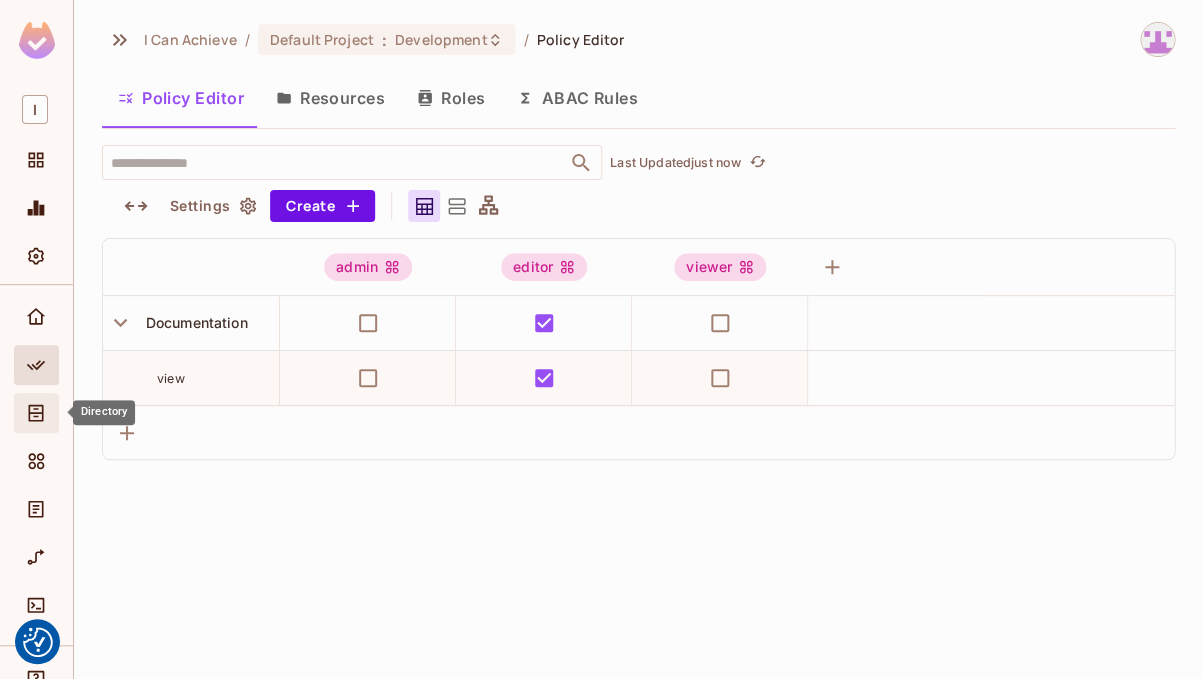 click 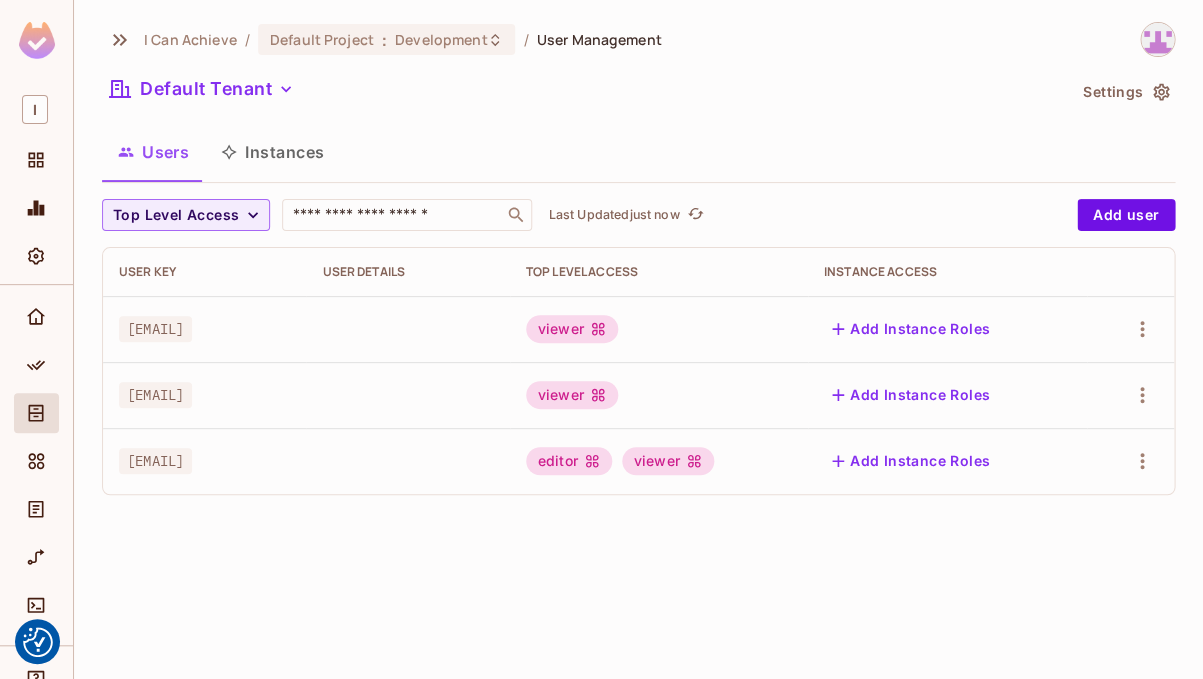 click on "Instances" at bounding box center [272, 152] 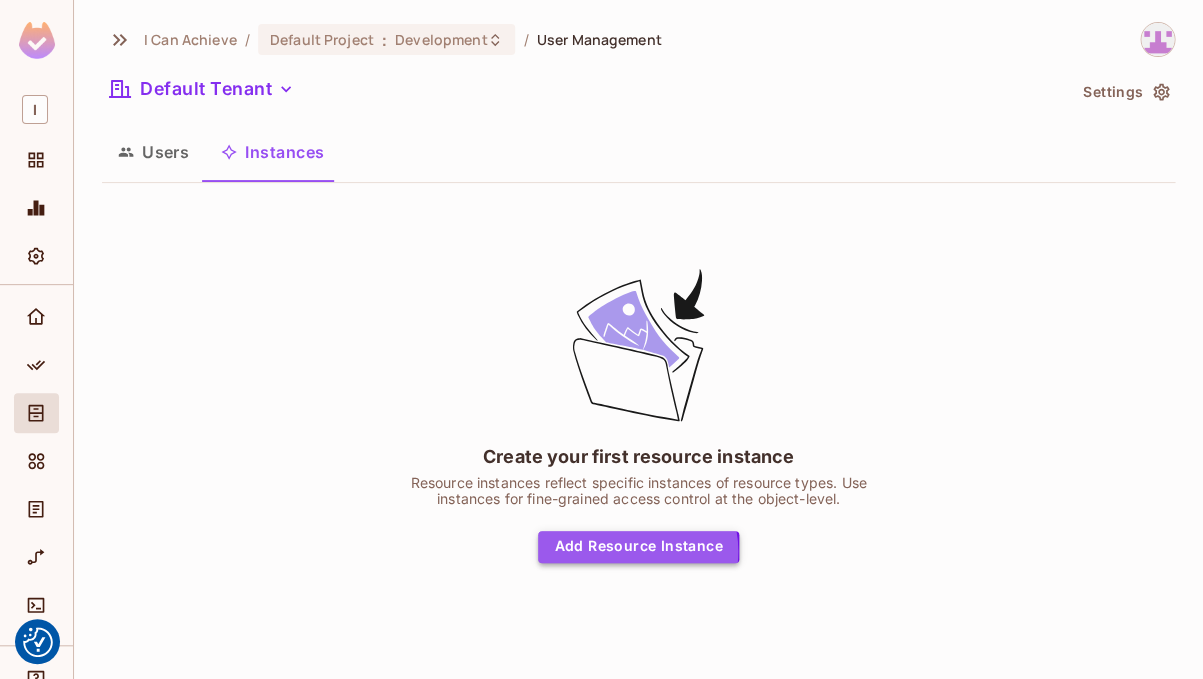 click on "Add Resource Instance" at bounding box center (638, 547) 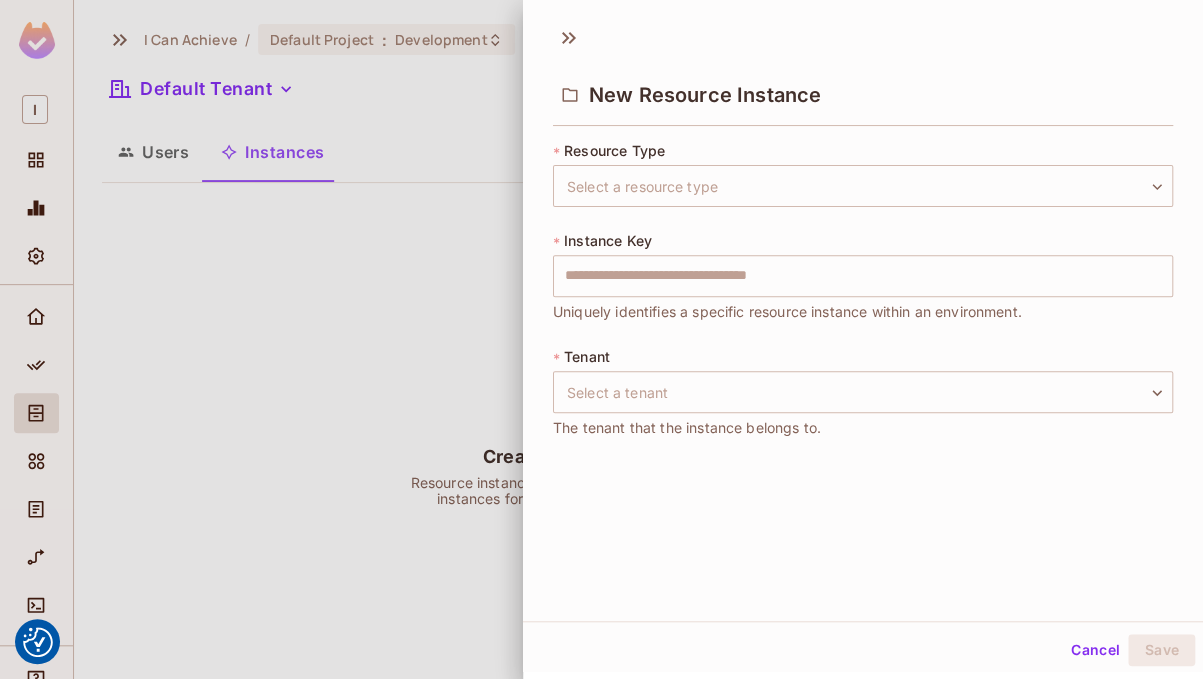 click on "Cancel" at bounding box center [1095, 650] 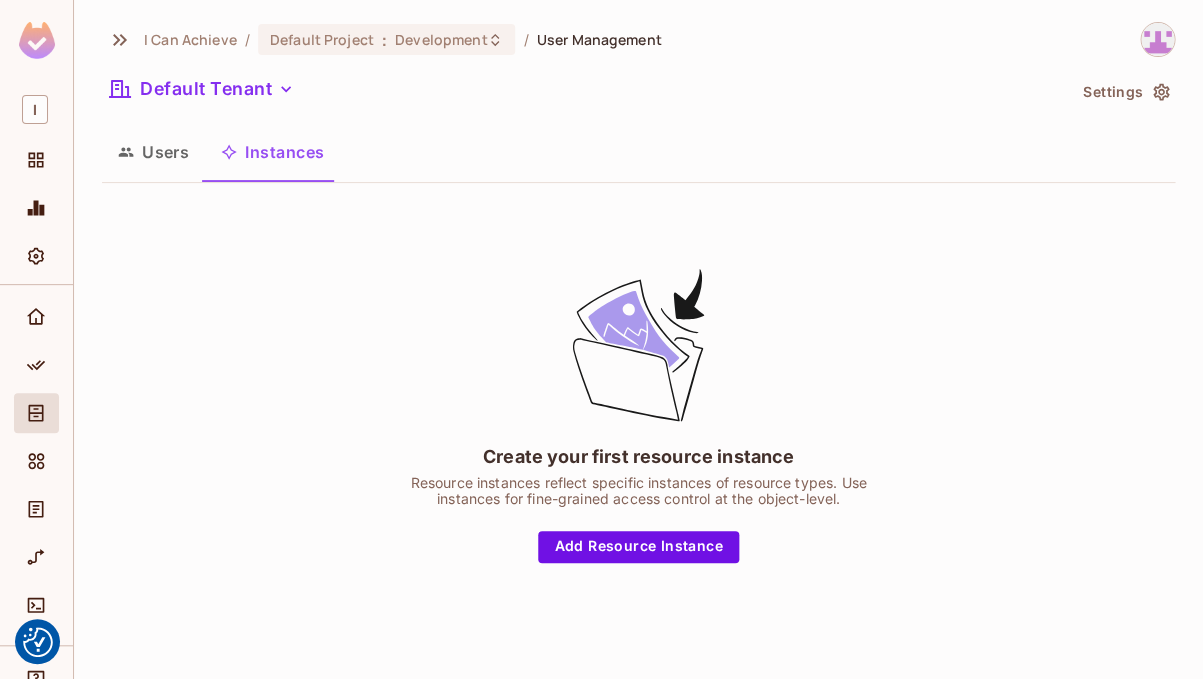 click on "Users" at bounding box center [153, 152] 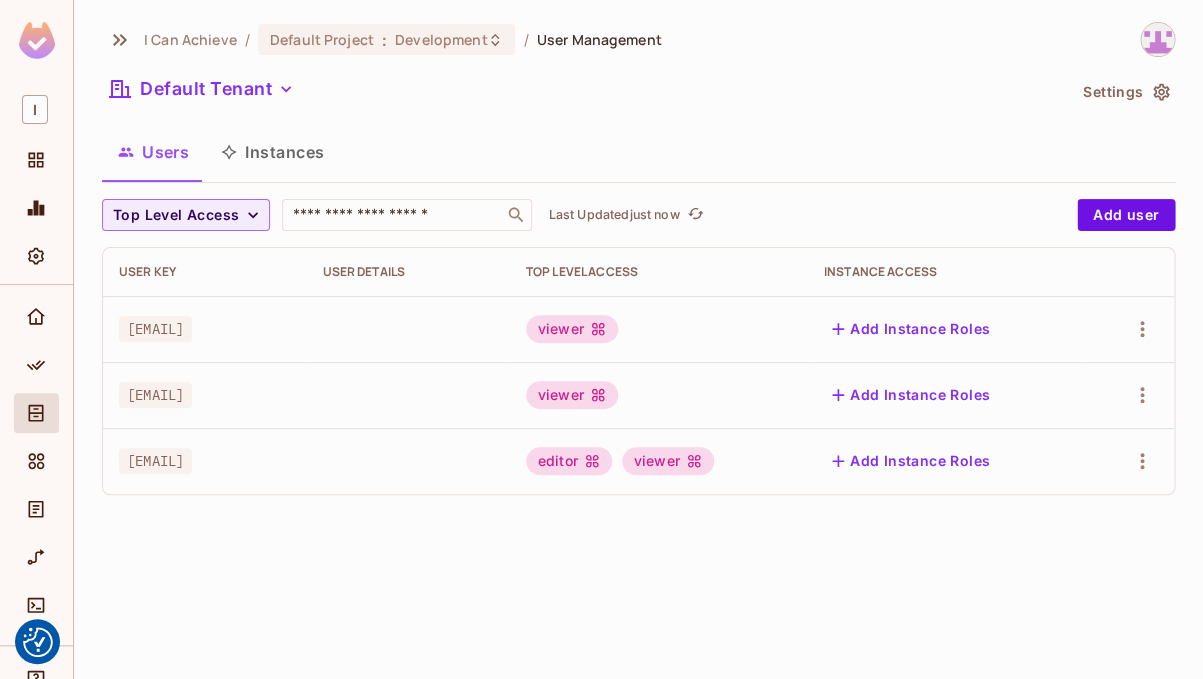 click on "Instances" at bounding box center [272, 152] 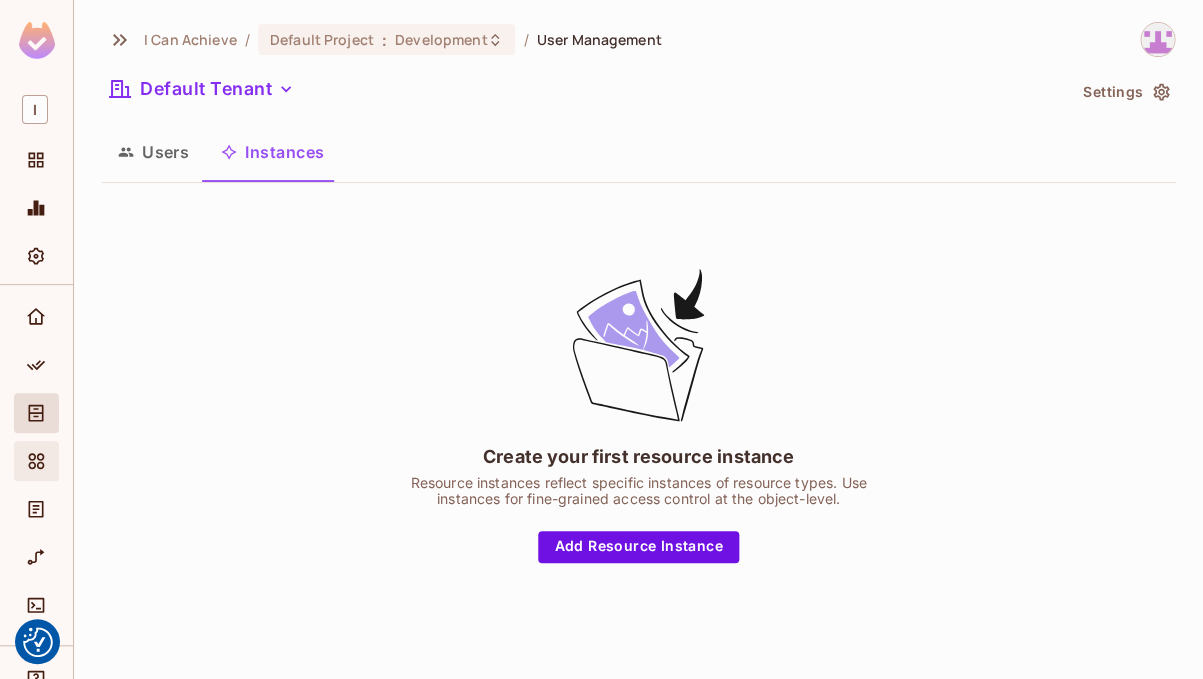 click at bounding box center [36, 461] 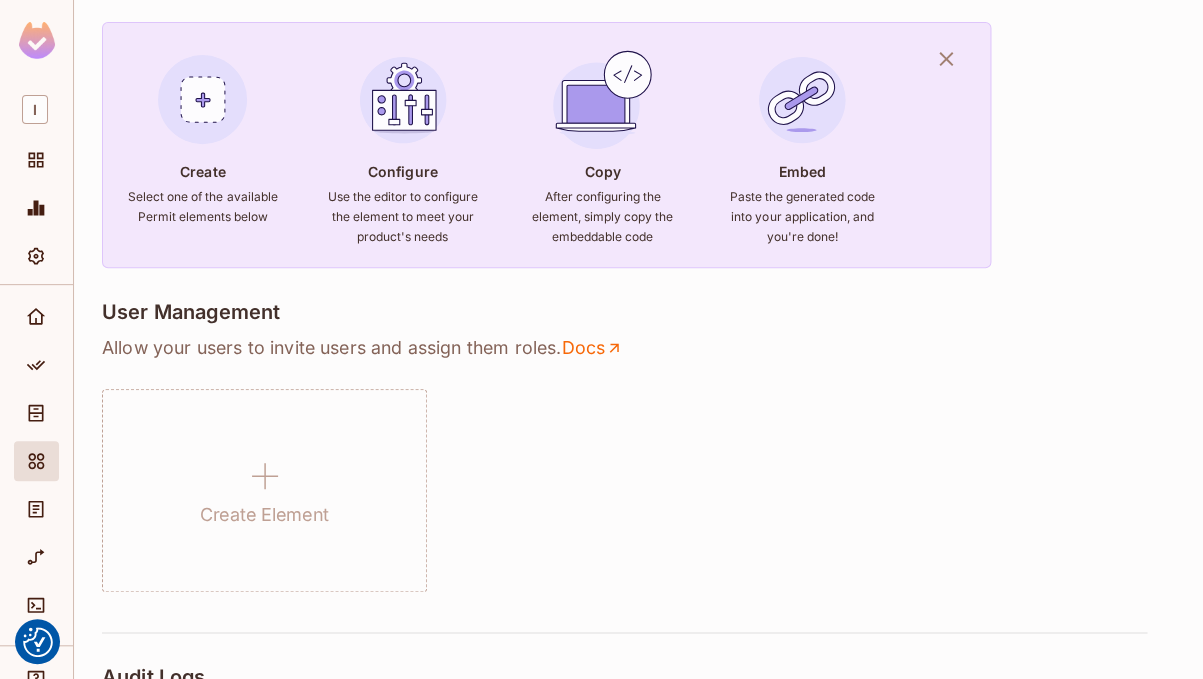 scroll, scrollTop: 149, scrollLeft: 0, axis: vertical 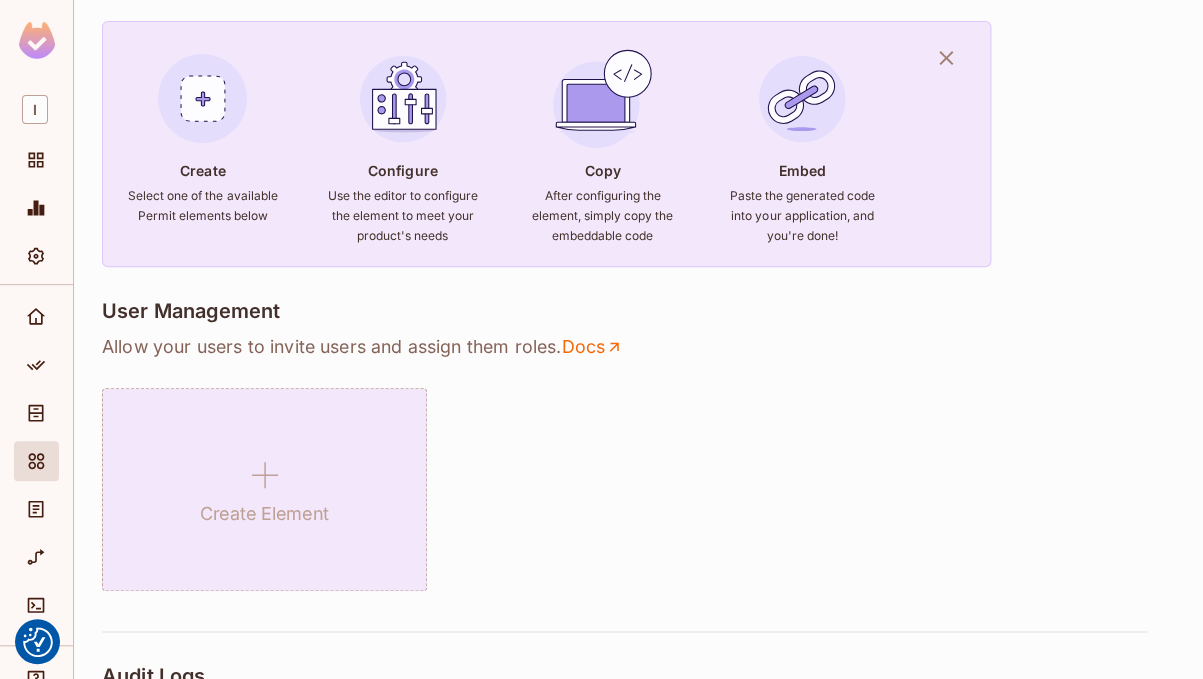 click on "Create Element" at bounding box center [264, 514] 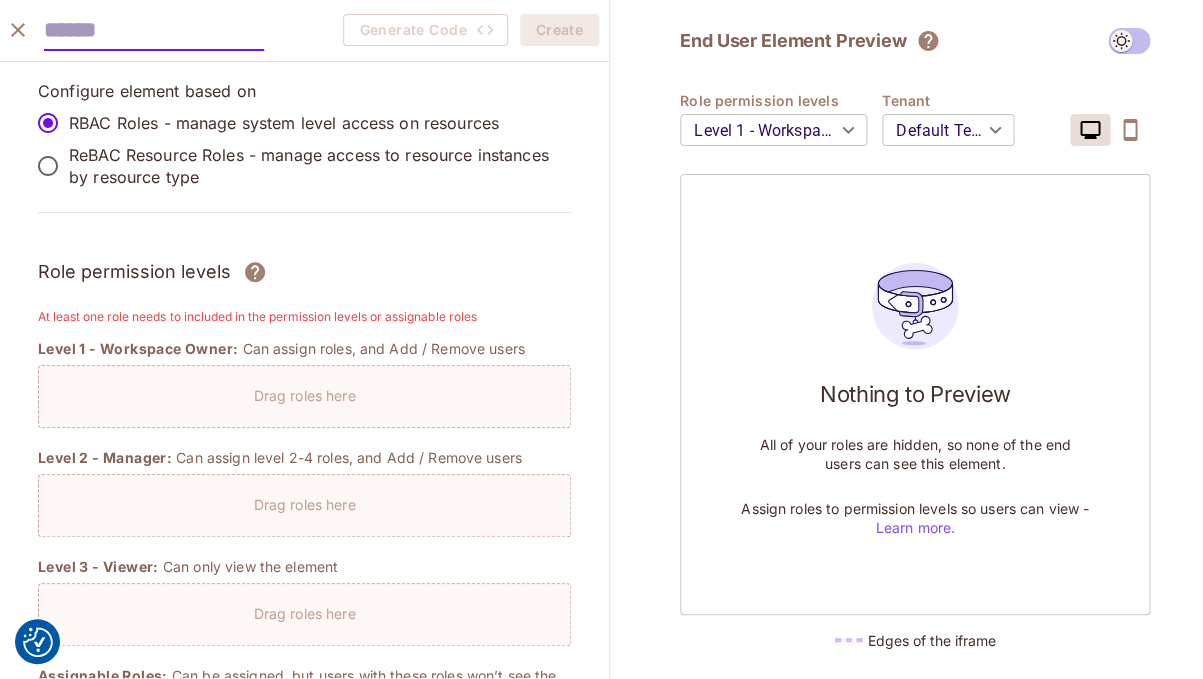 scroll, scrollTop: 0, scrollLeft: 0, axis: both 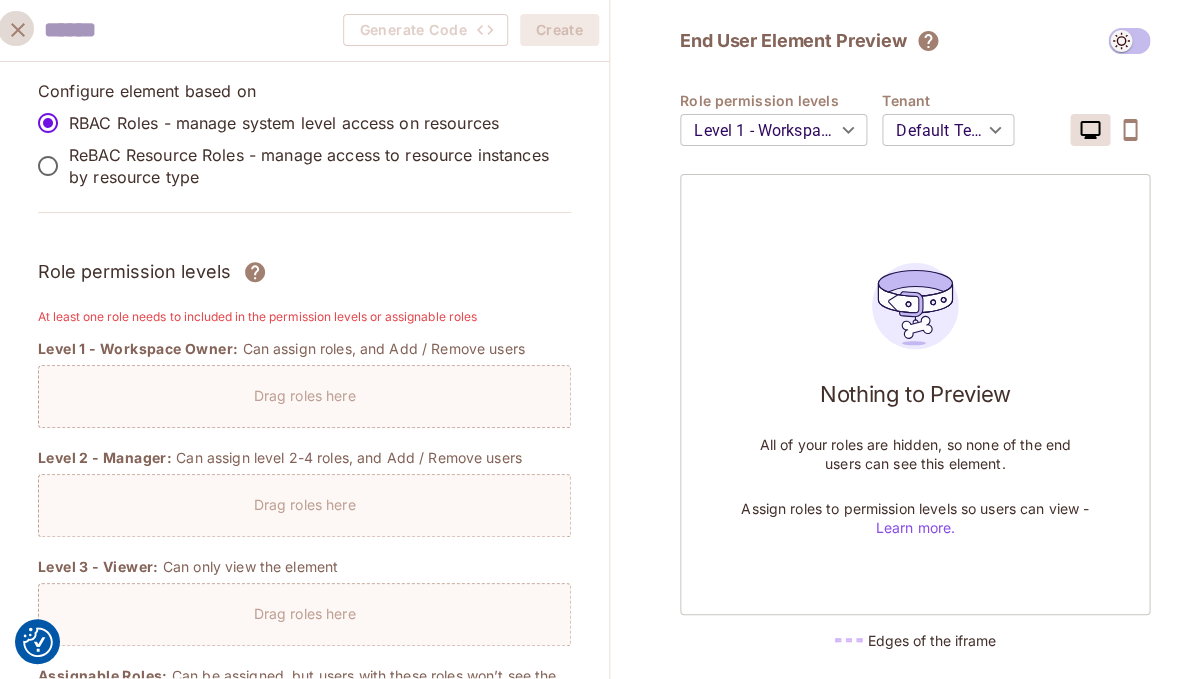 click 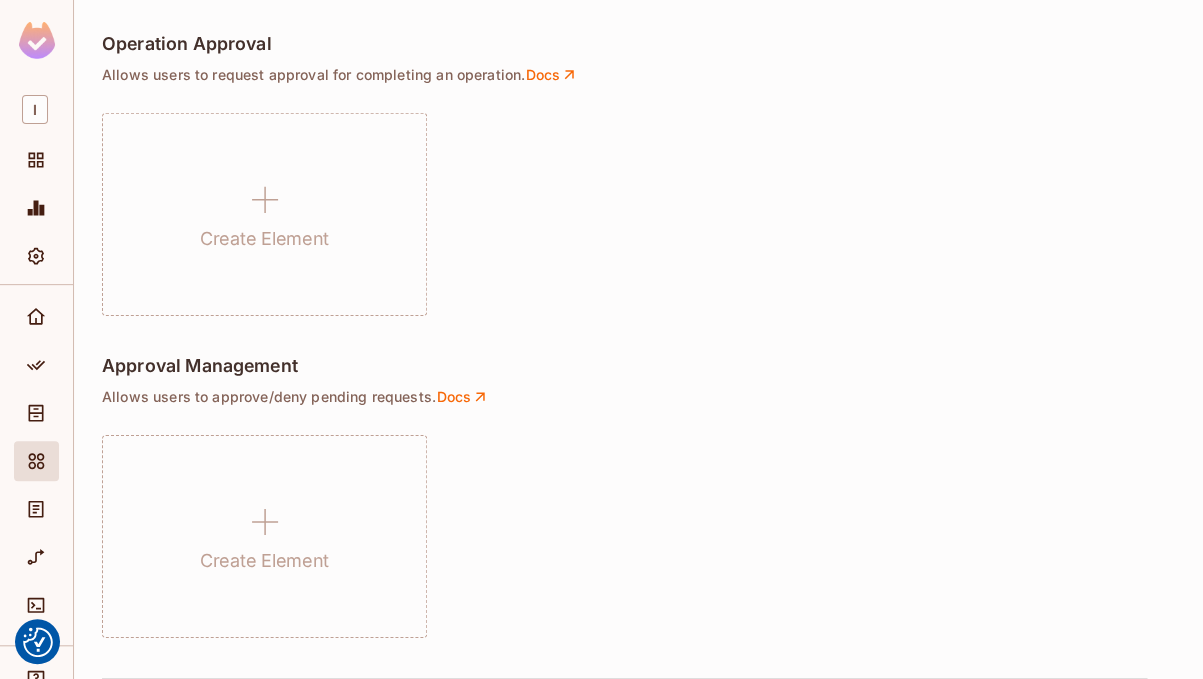 scroll, scrollTop: 1549, scrollLeft: 0, axis: vertical 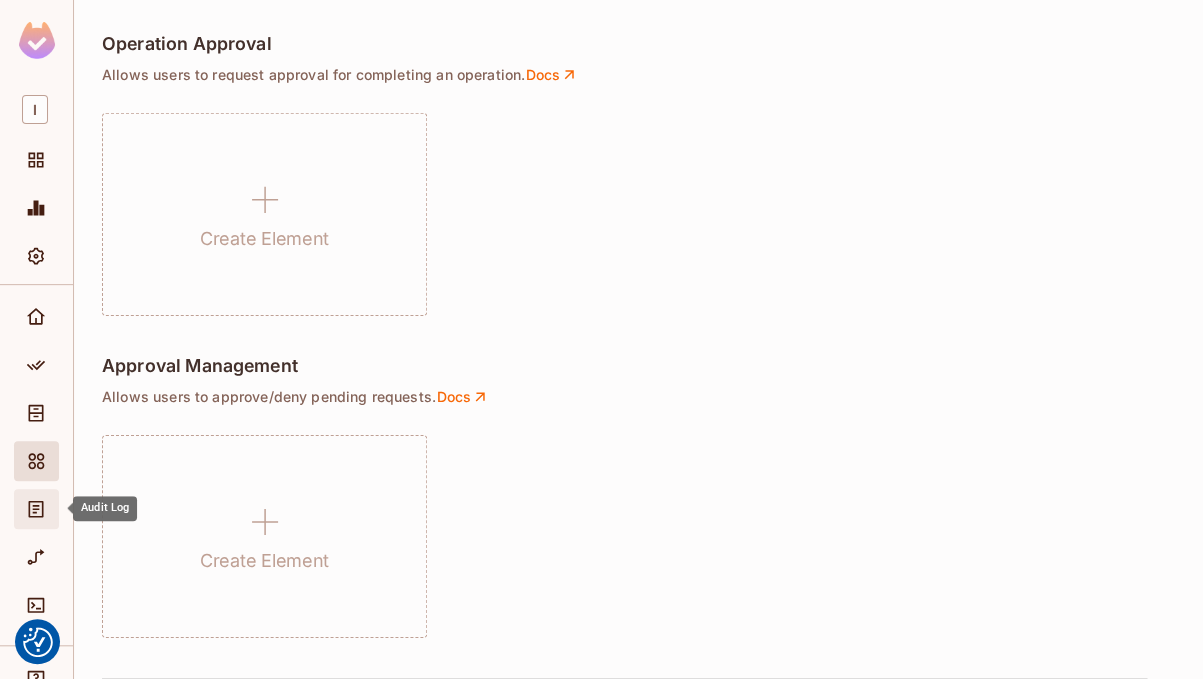 click at bounding box center (39, 509) 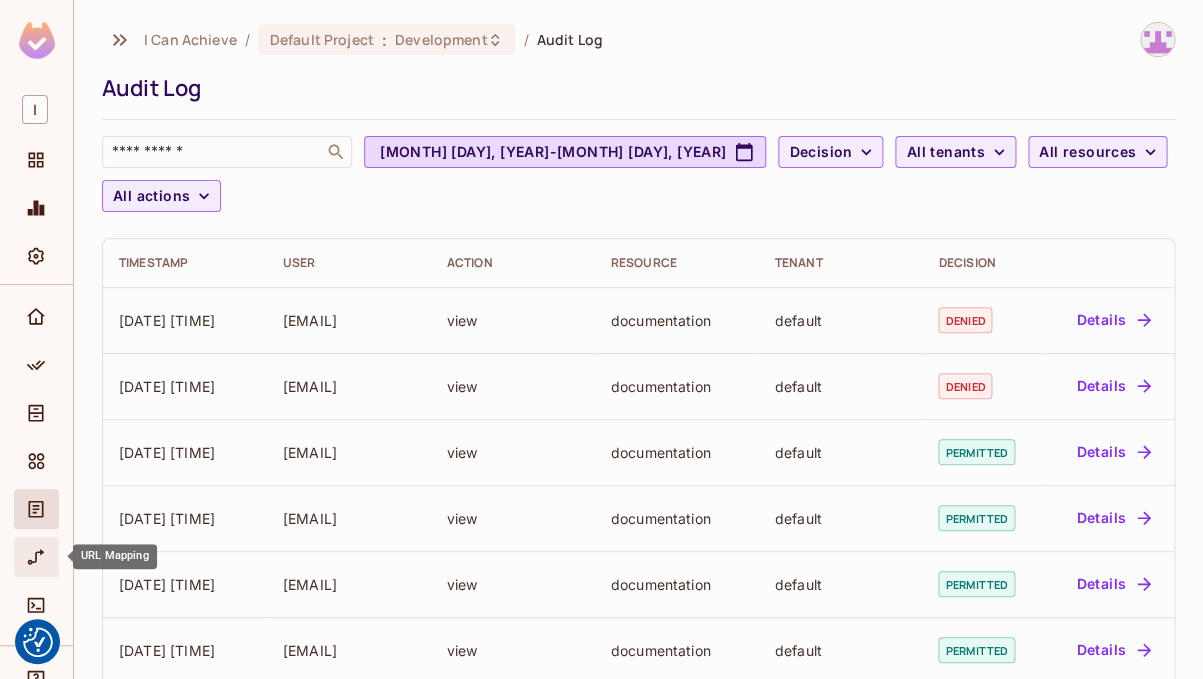 click 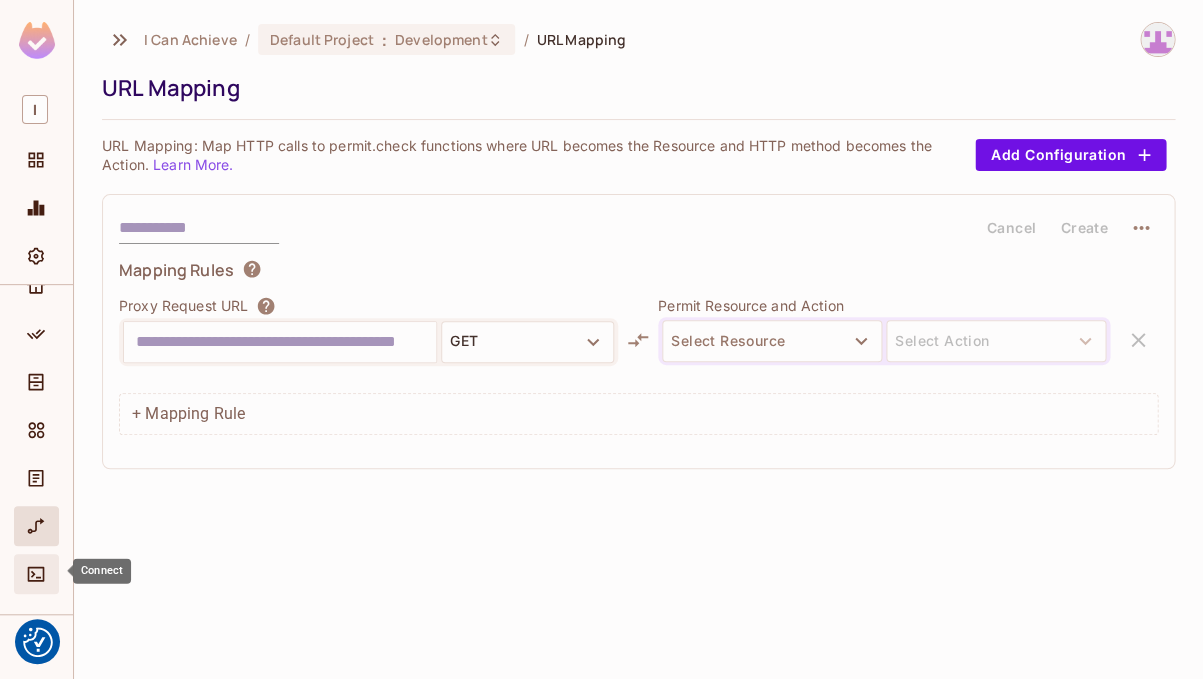 scroll, scrollTop: 31, scrollLeft: 0, axis: vertical 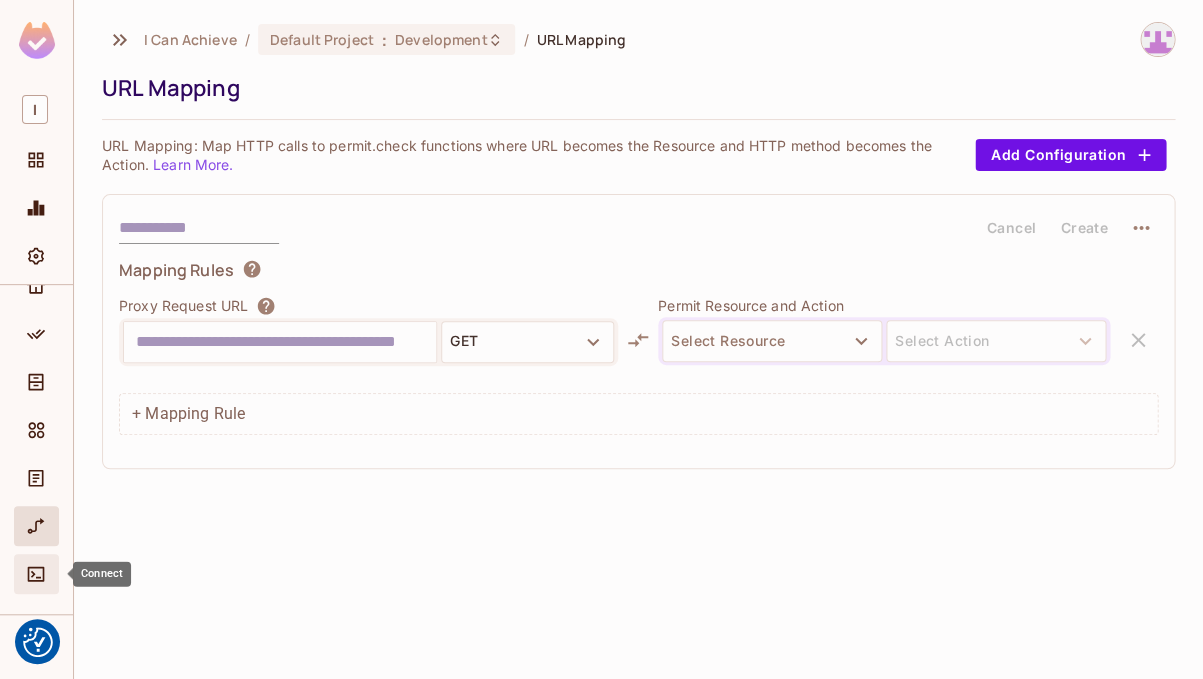 click 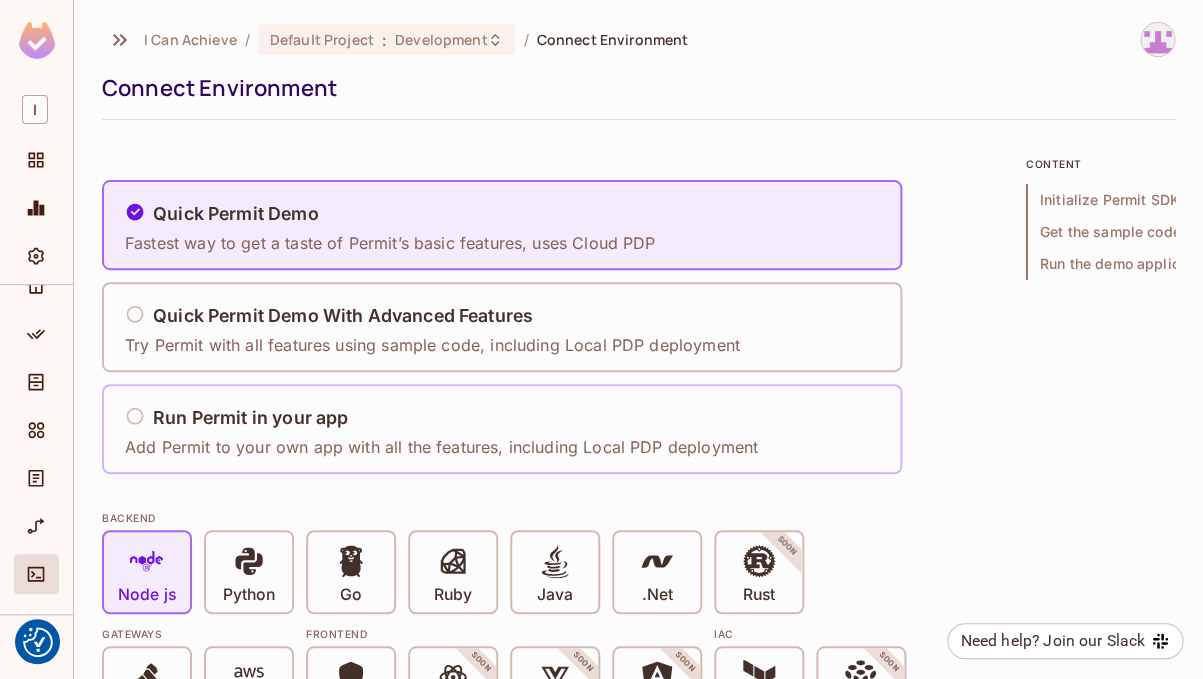 scroll, scrollTop: -2, scrollLeft: 0, axis: vertical 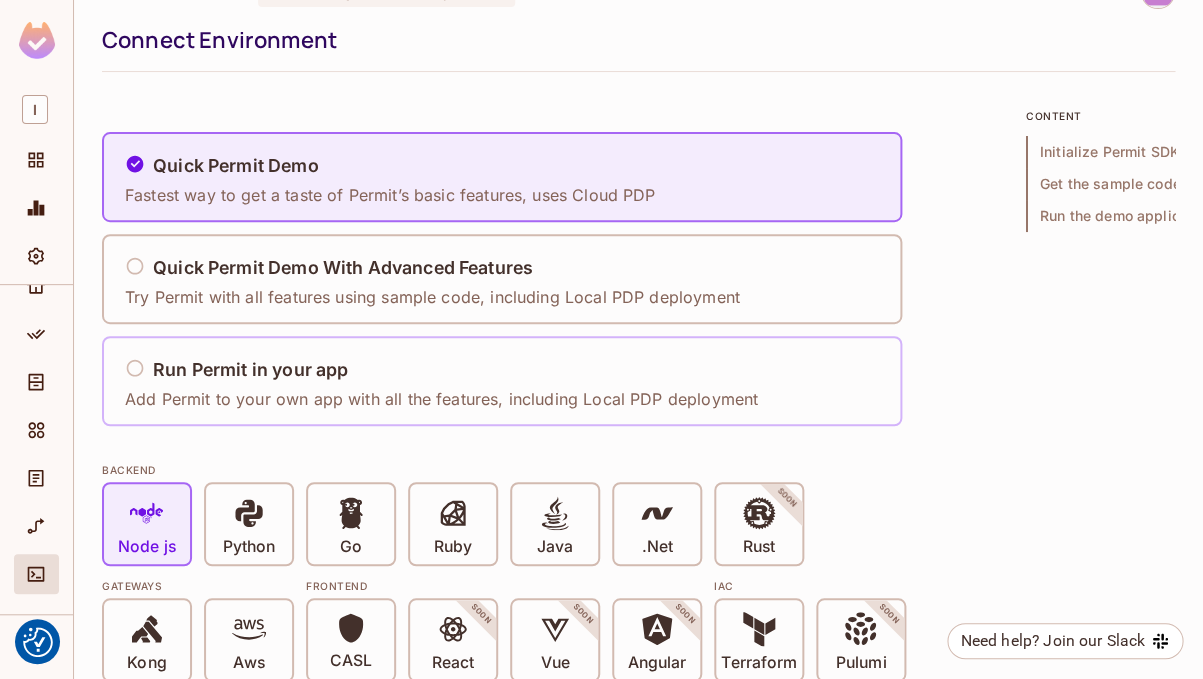 click on "Run Permit in your app Add Permit to your own app with all the features, including Local PDP deployment" at bounding box center [441, 381] 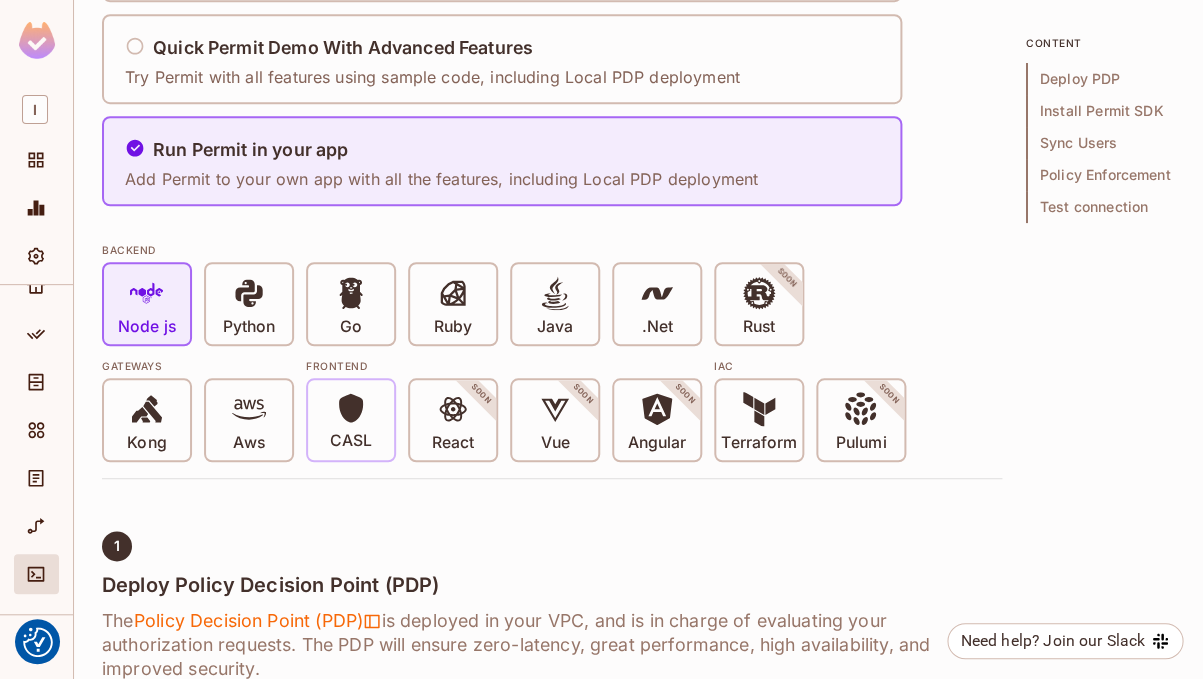 scroll, scrollTop: 285, scrollLeft: 0, axis: vertical 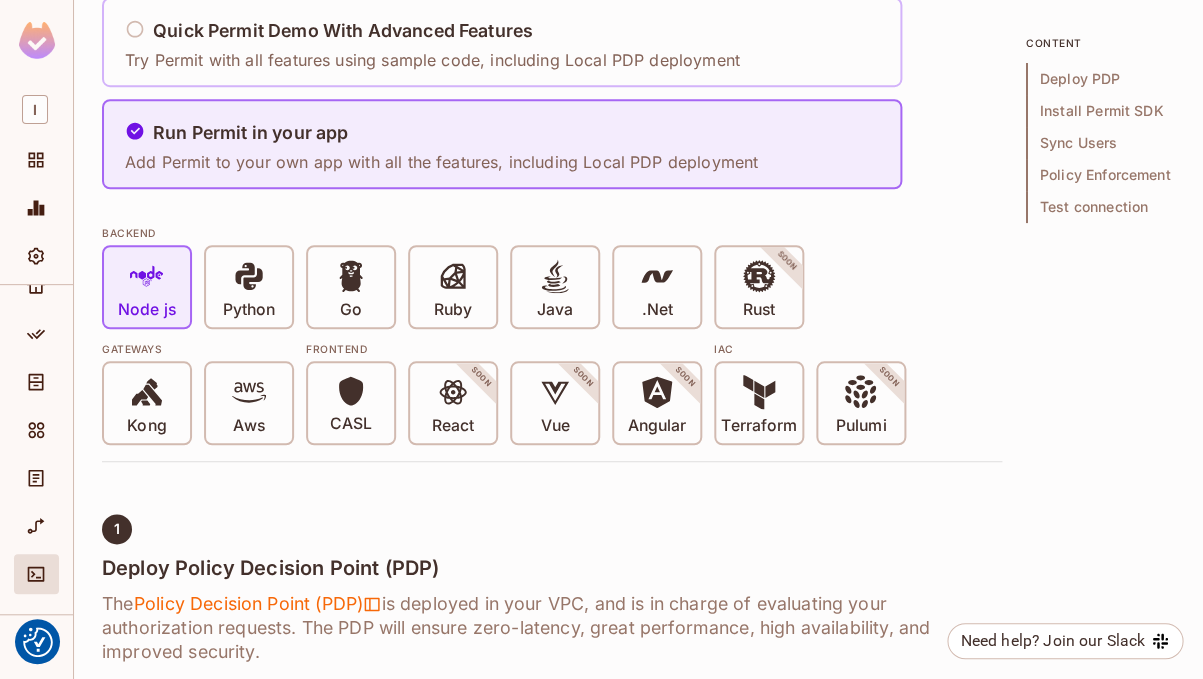 click on "Try Permit with all features using sample code, including Local PDP deployment" at bounding box center (432, 60) 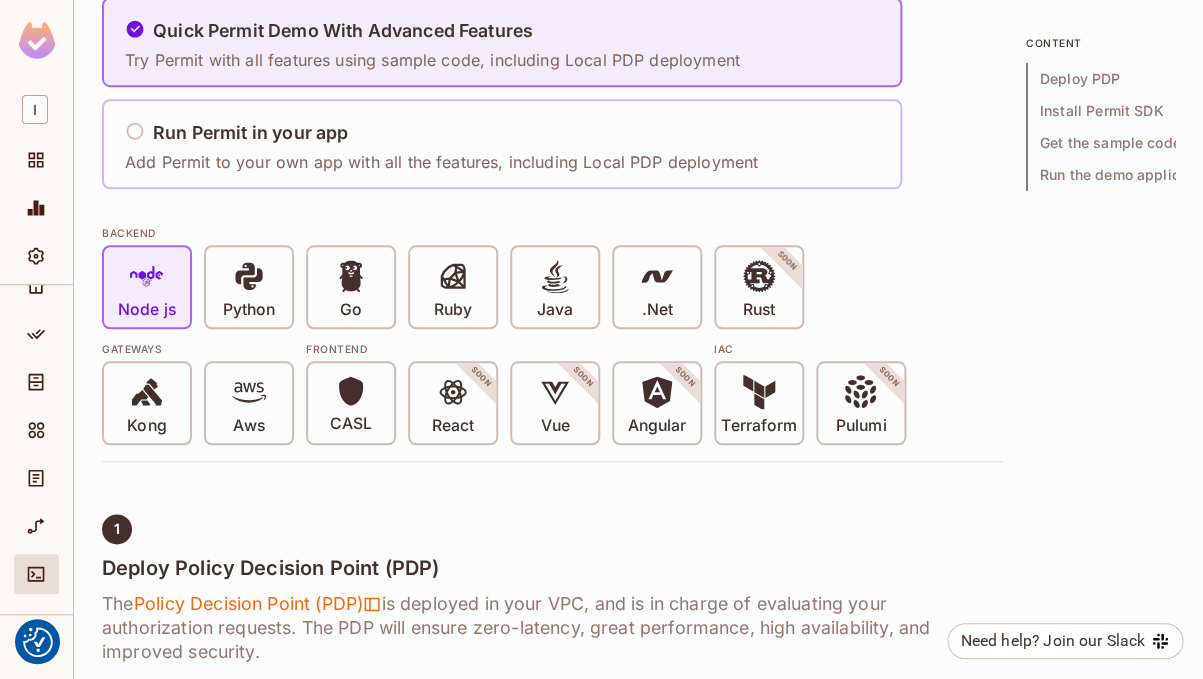 click on "Run Permit in your app Add Permit to your own app with all the features, including Local PDP deployment" at bounding box center (441, 144) 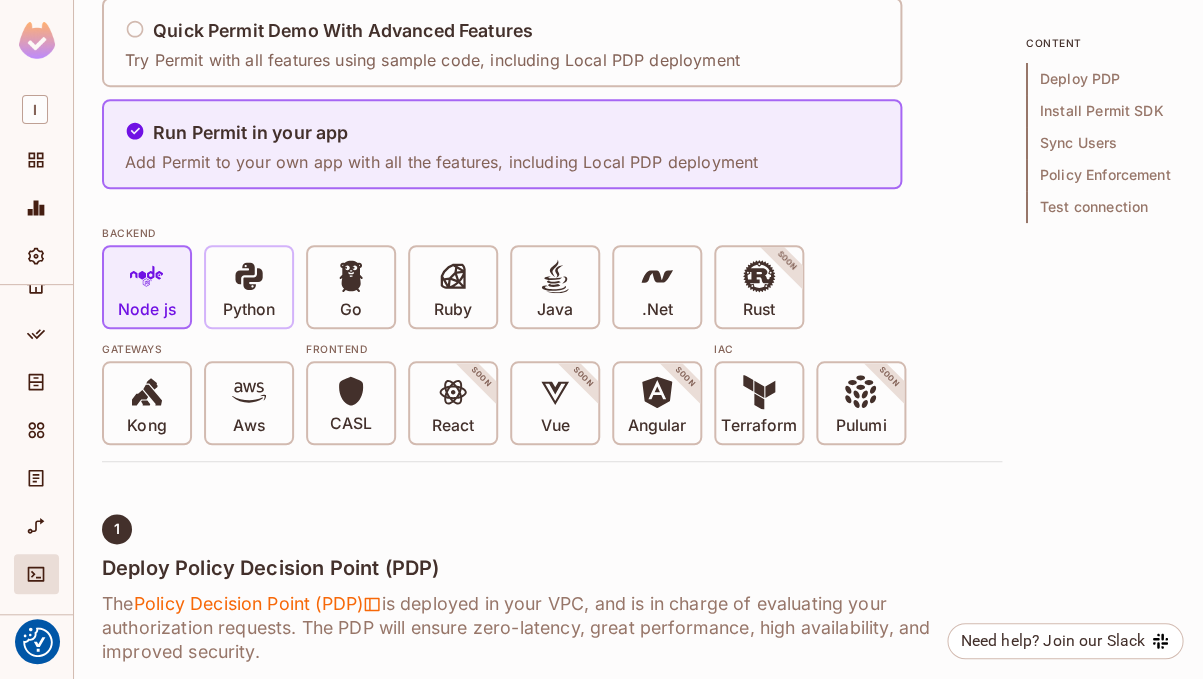 click on "Python" at bounding box center (249, 289) 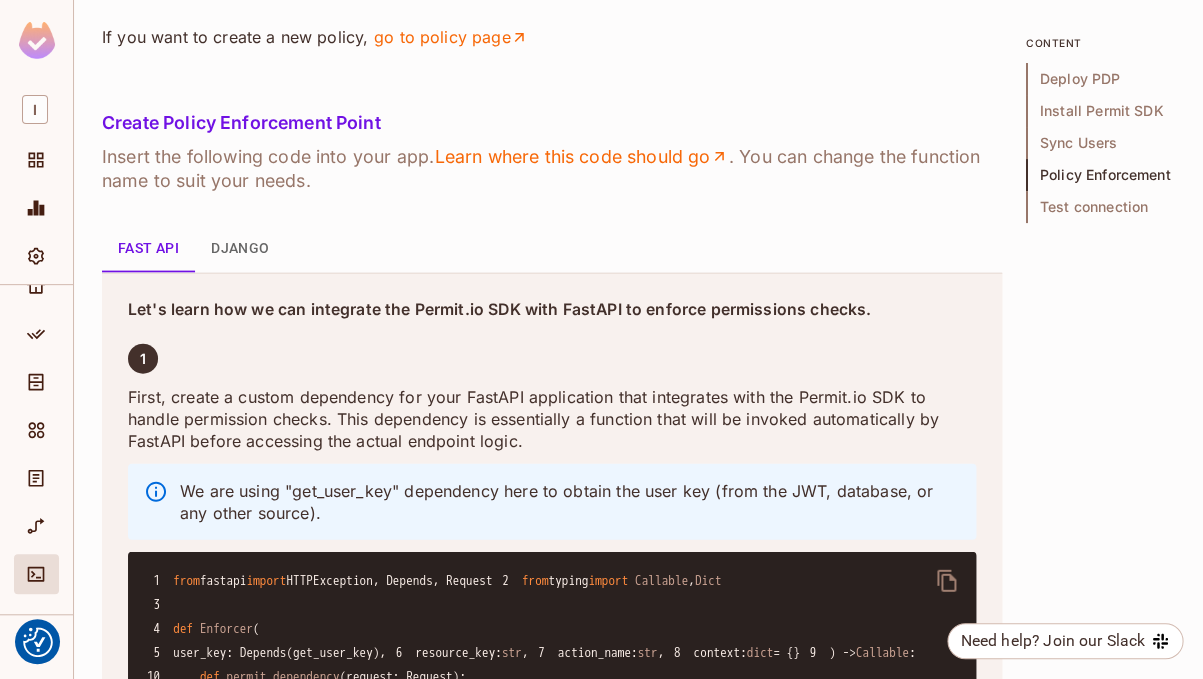 scroll, scrollTop: 2964, scrollLeft: 0, axis: vertical 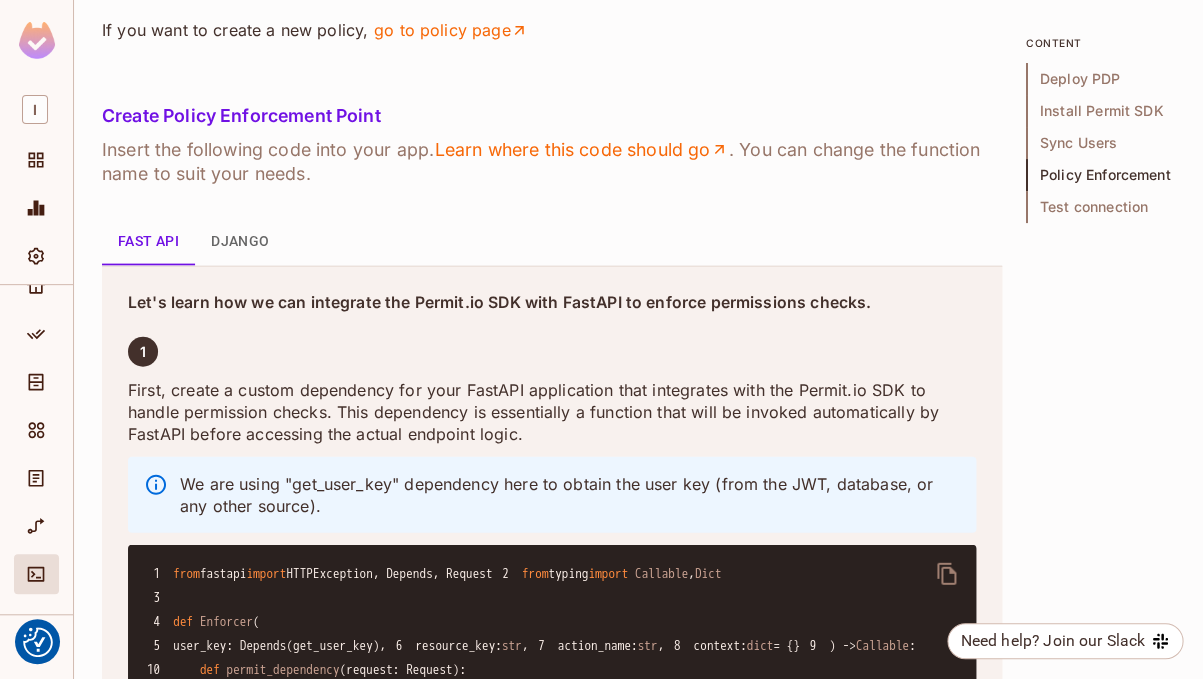 click 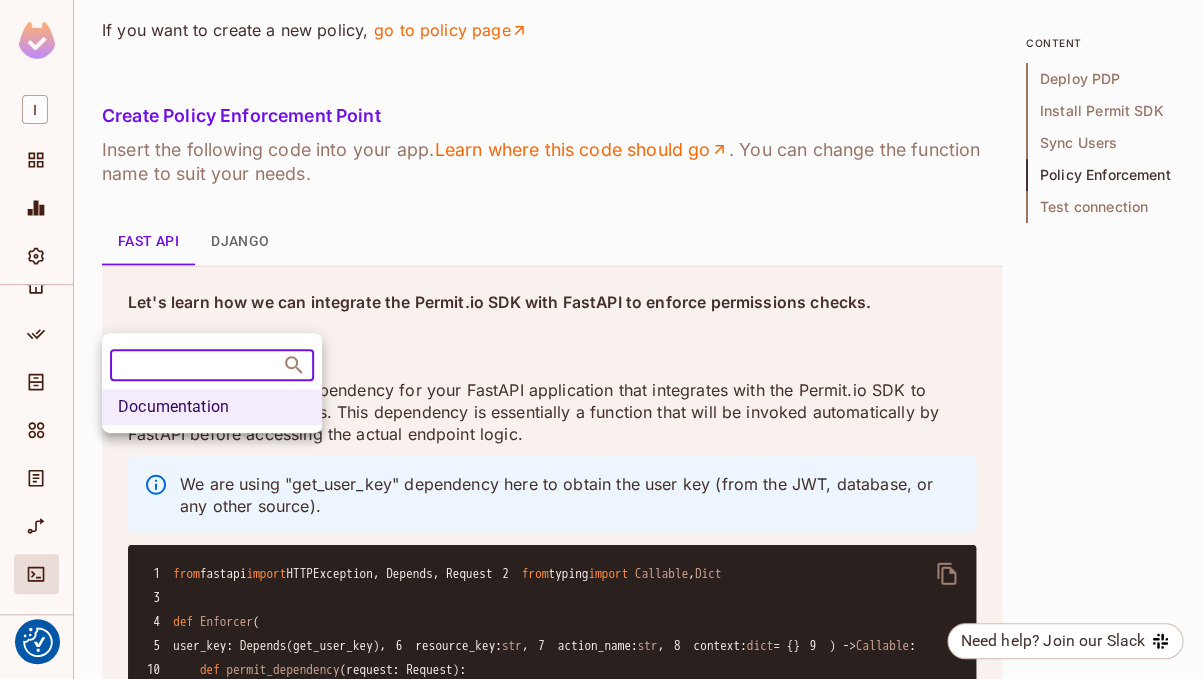 click at bounding box center (601, 339) 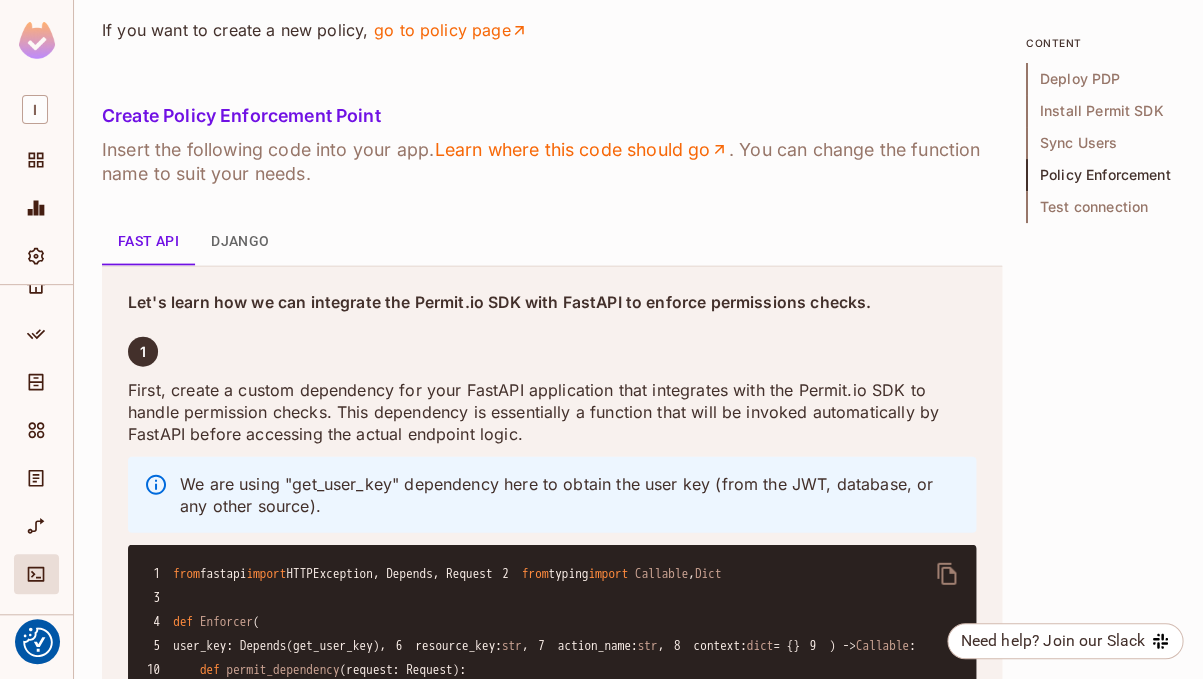 click on "Select Action" at bounding box center [448, -94] 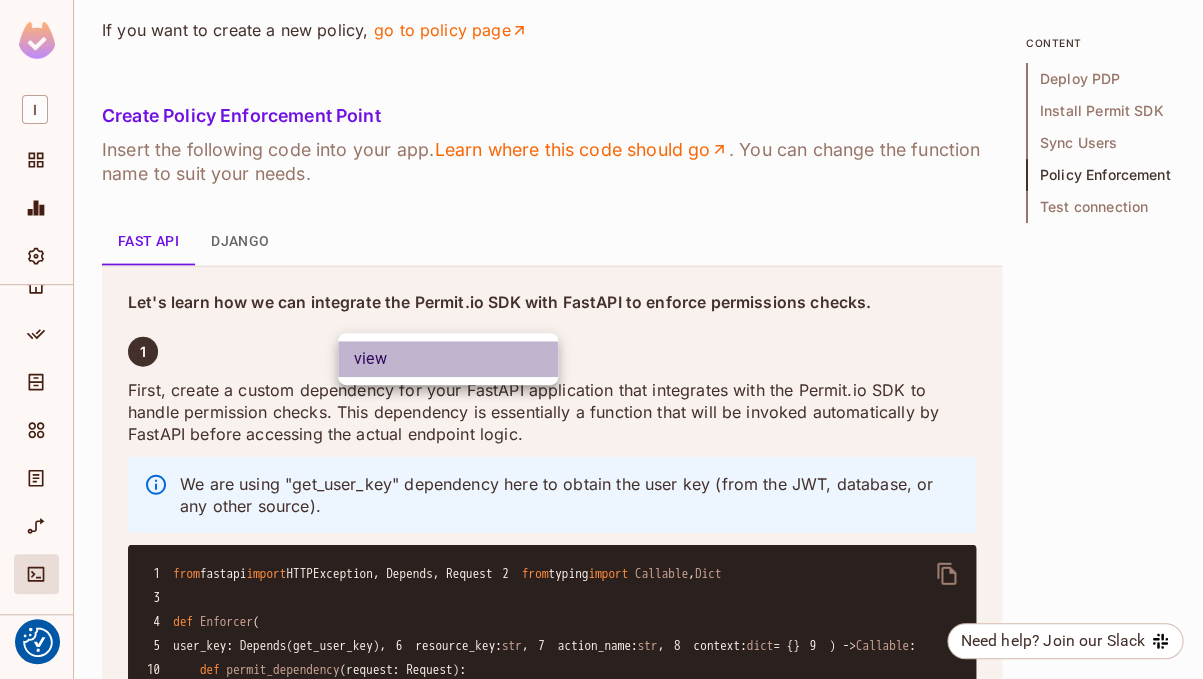 click on "view" at bounding box center (448, 359) 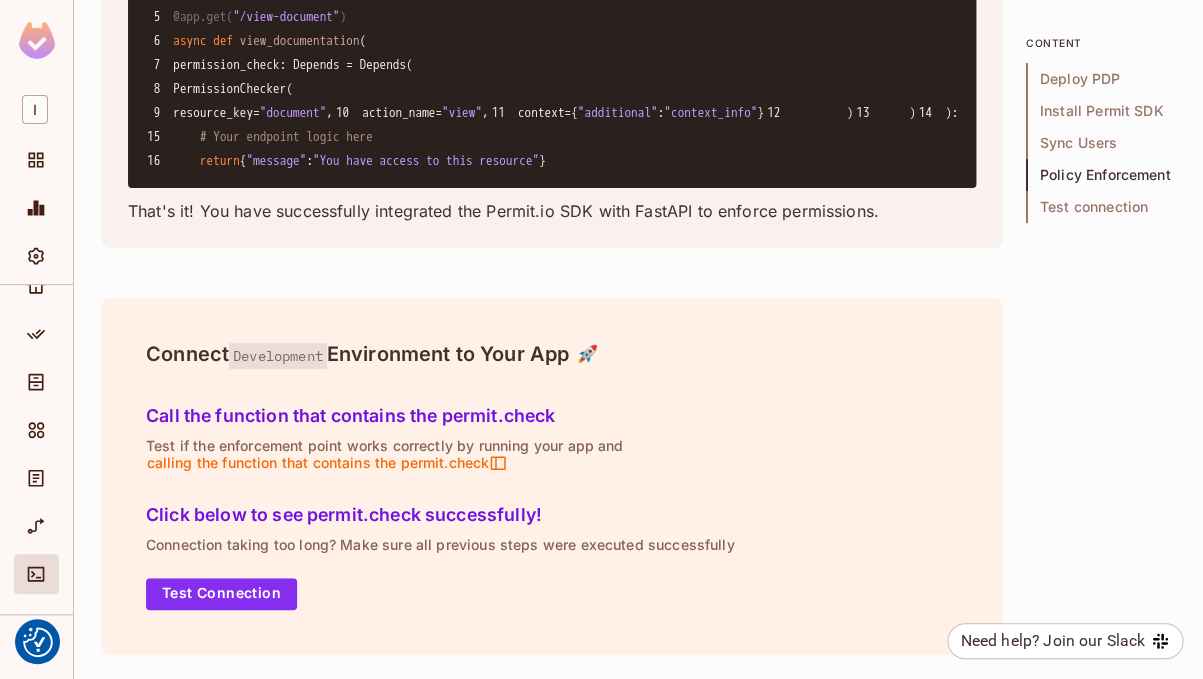 scroll, scrollTop: 4096, scrollLeft: 0, axis: vertical 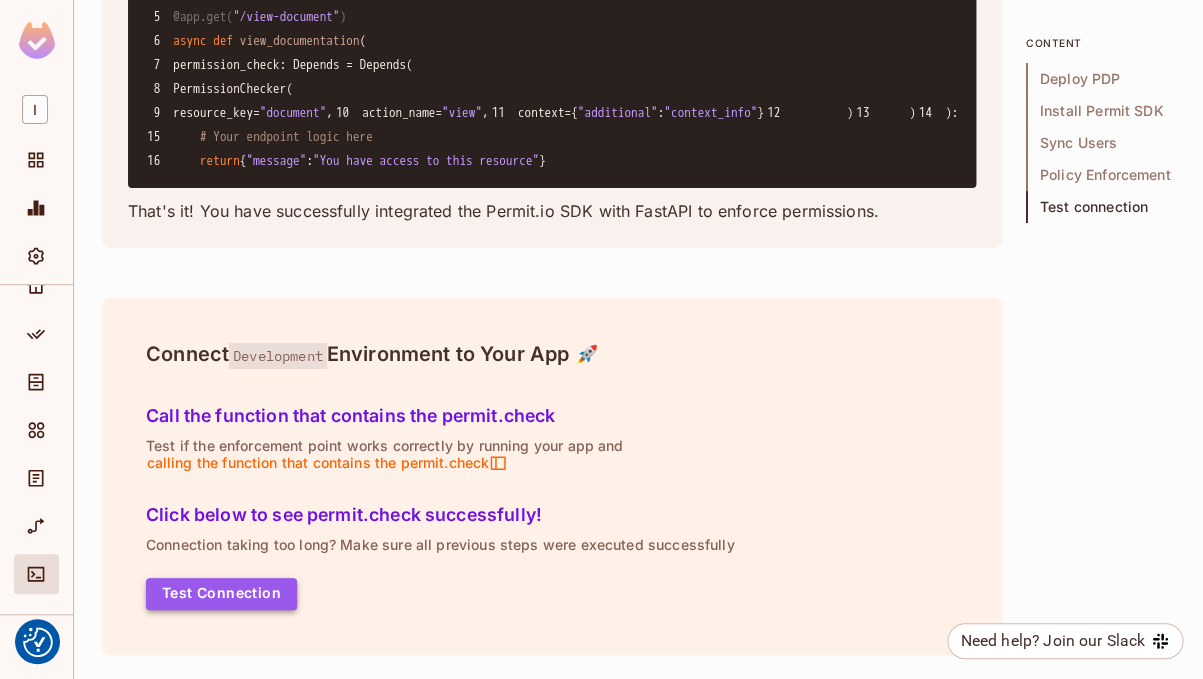click on "Test Connection" at bounding box center (221, 594) 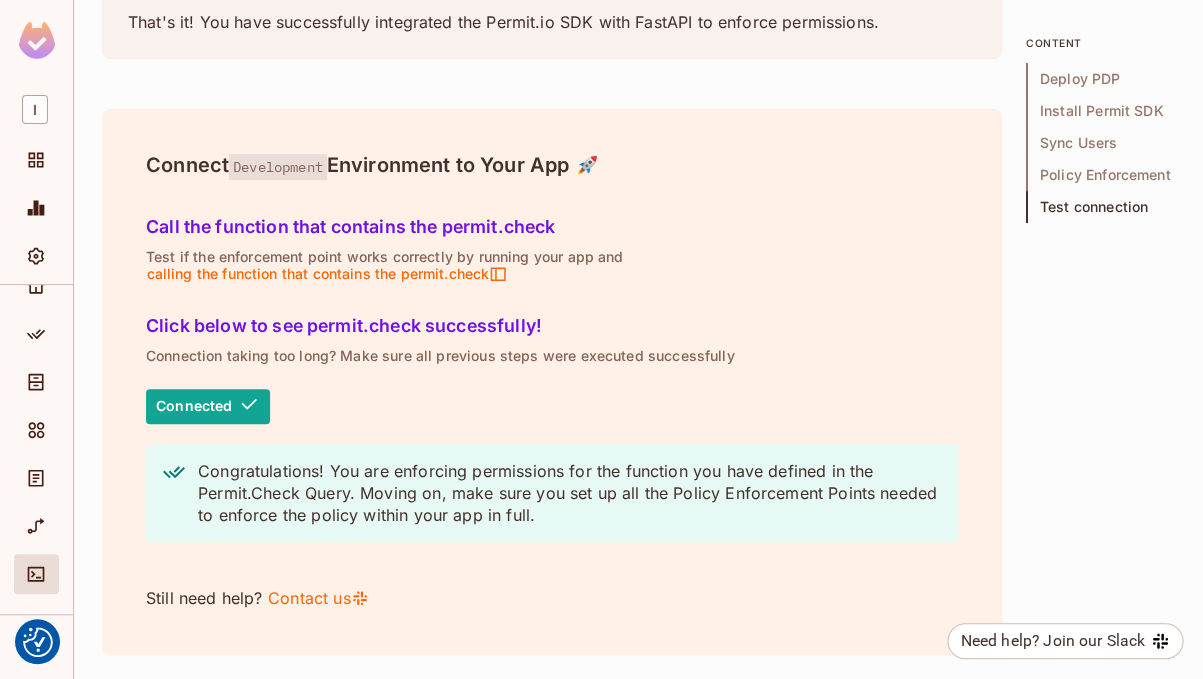 scroll, scrollTop: 4659, scrollLeft: 0, axis: vertical 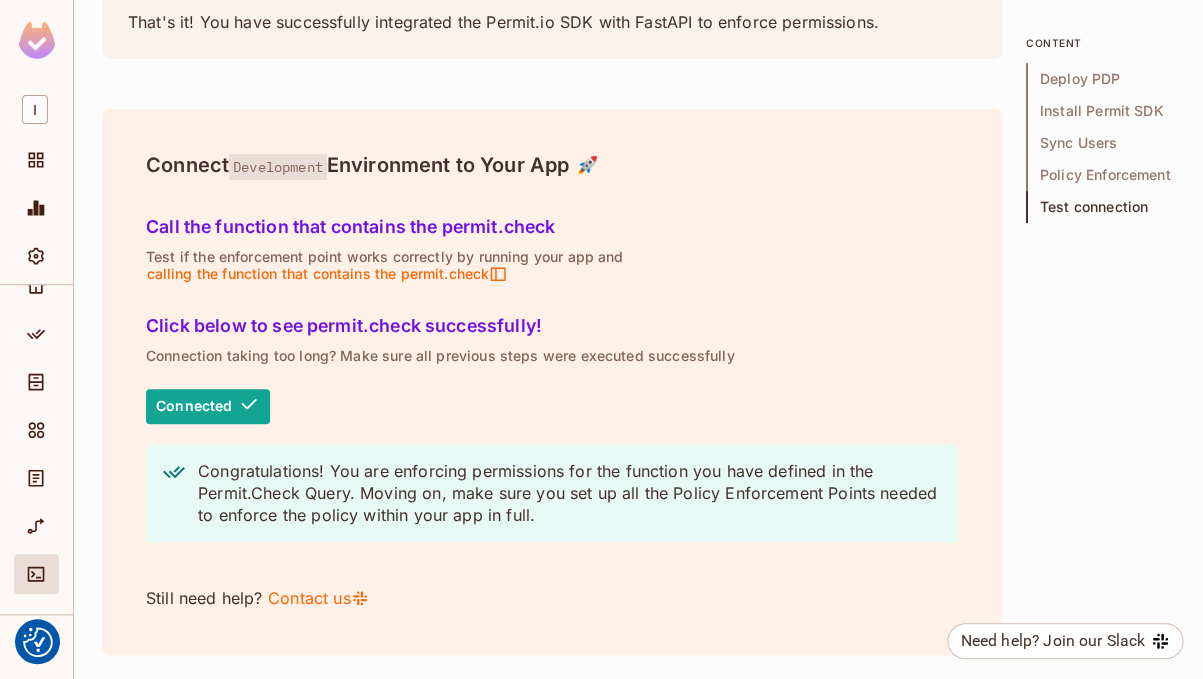 click on "calling the function that contains the permit.check" at bounding box center [327, 274] 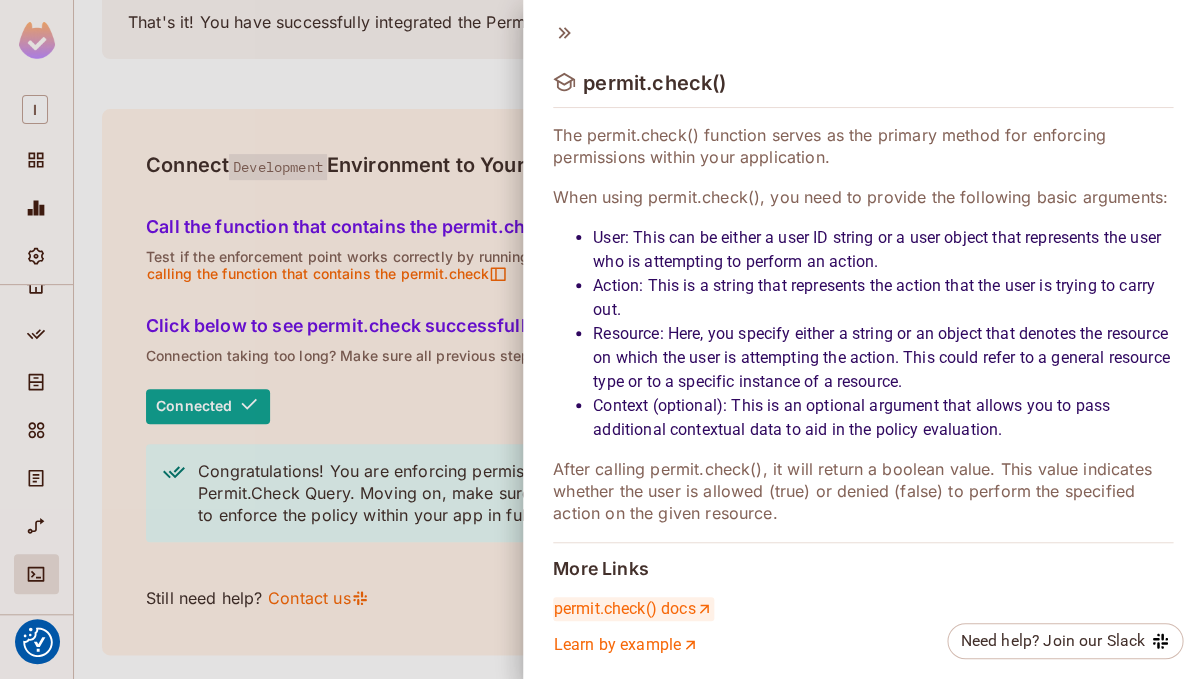 click on "permit.check() docs" at bounding box center (633, 609) 